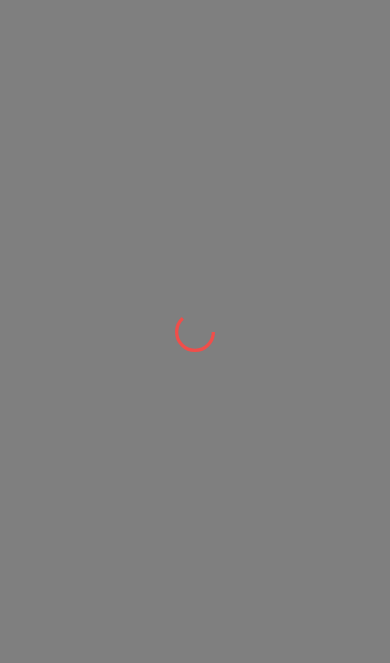 scroll, scrollTop: 0, scrollLeft: 0, axis: both 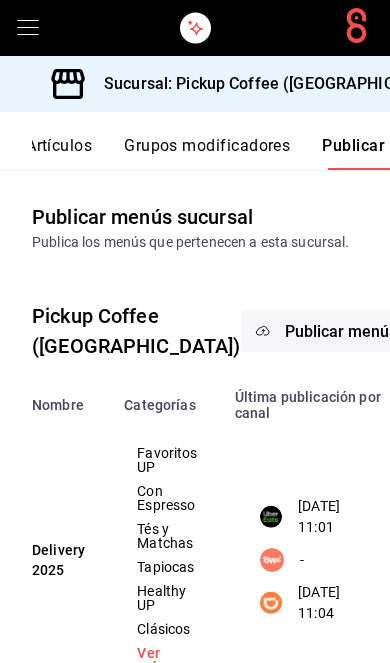 click on "Sucursal: Pickup Coffee ([GEOGRAPHIC_DATA])" at bounding box center (254, 84) 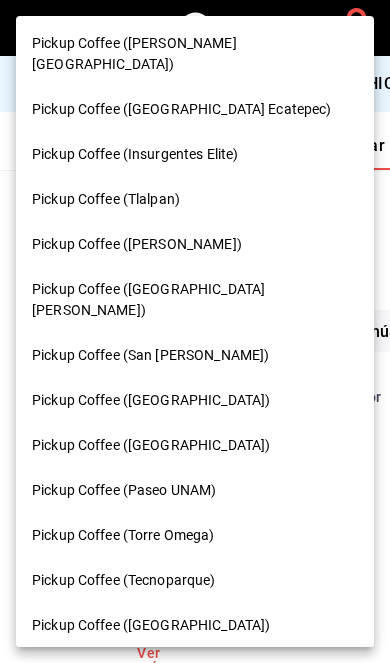 scroll, scrollTop: 336, scrollLeft: 0, axis: vertical 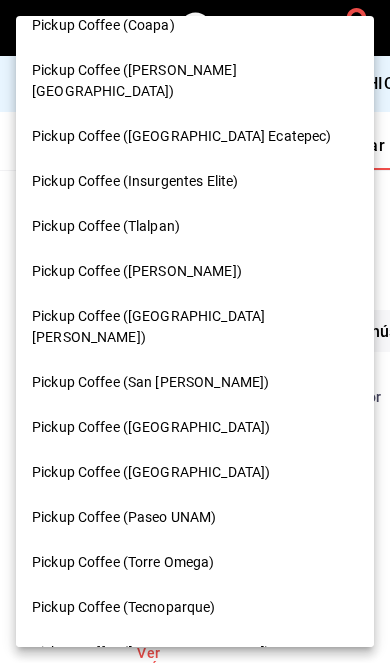 click on "Pickup Coffee ([PERSON_NAME])" at bounding box center [137, 271] 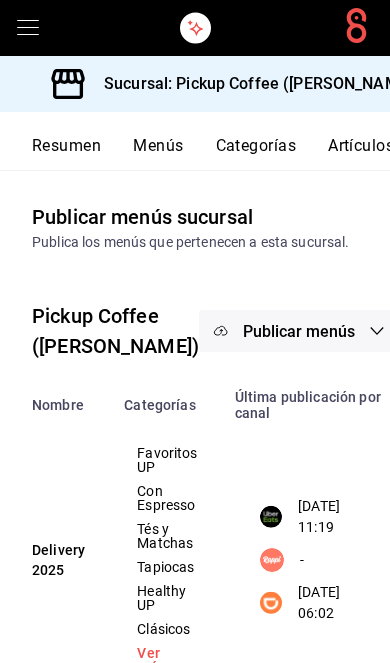 scroll, scrollTop: 0, scrollLeft: 0, axis: both 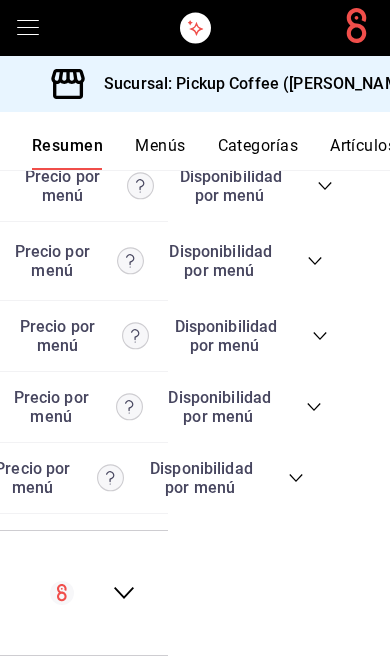 click 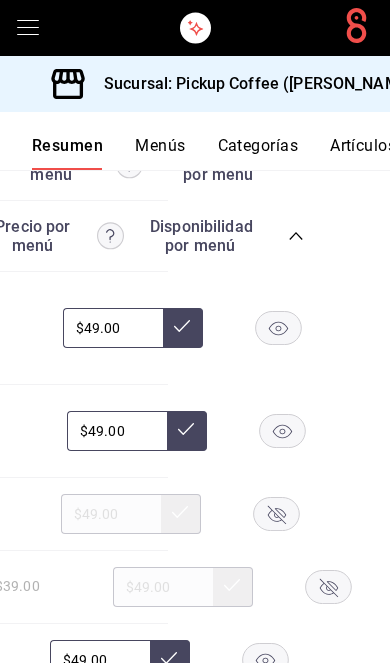 scroll, scrollTop: 5715, scrollLeft: 0, axis: vertical 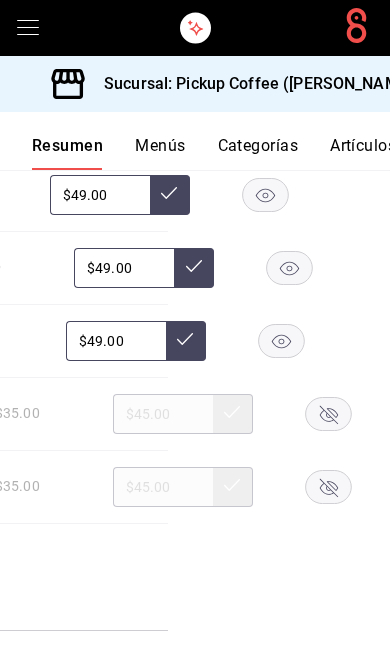 click 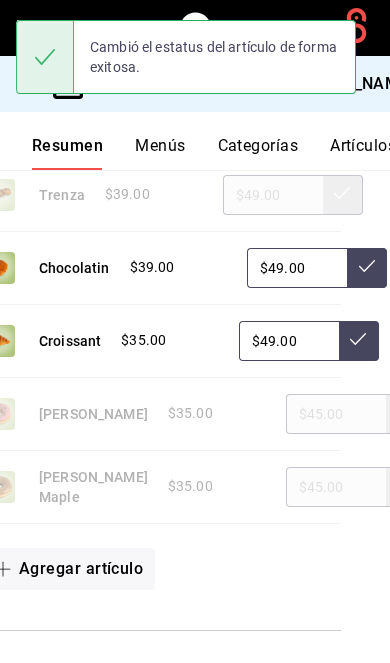 scroll, scrollTop: 0, scrollLeft: 176, axis: horizontal 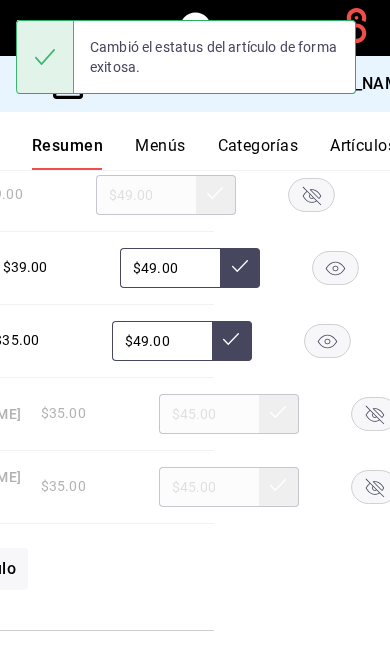 click 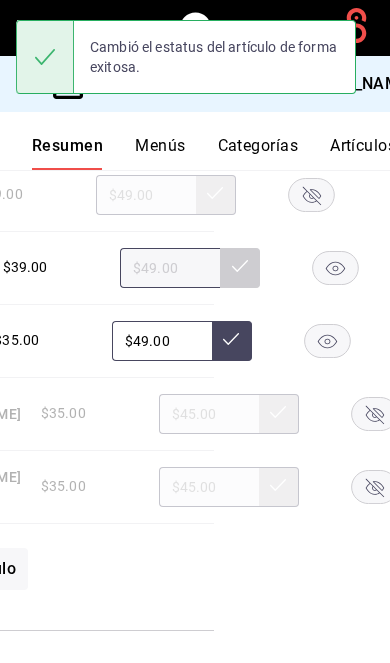 click 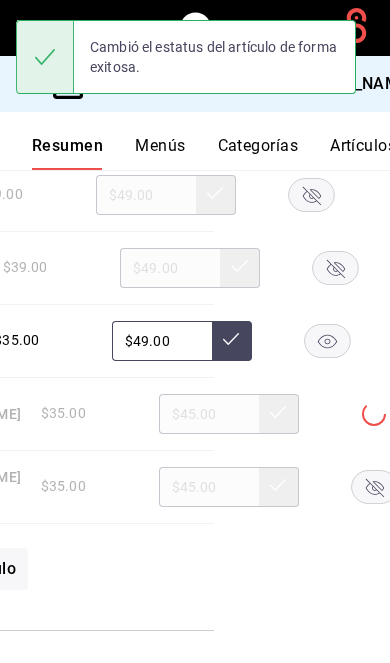 click 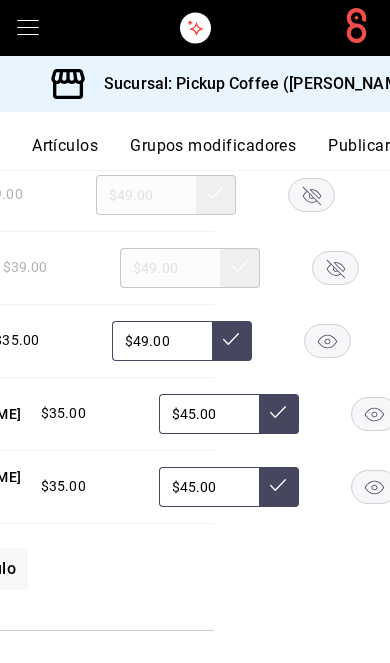 scroll, scrollTop: 0, scrollLeft: 302, axis: horizontal 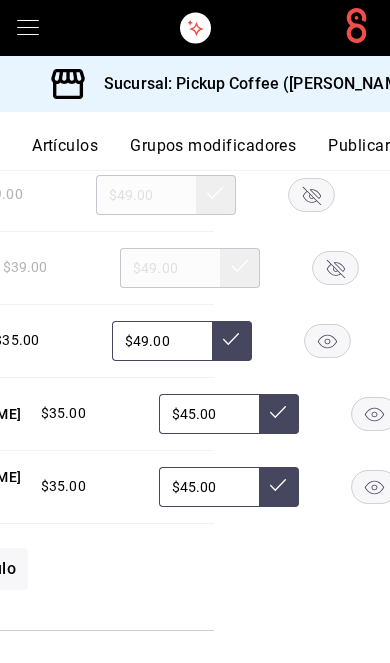 click on "Publicar" at bounding box center [359, 153] 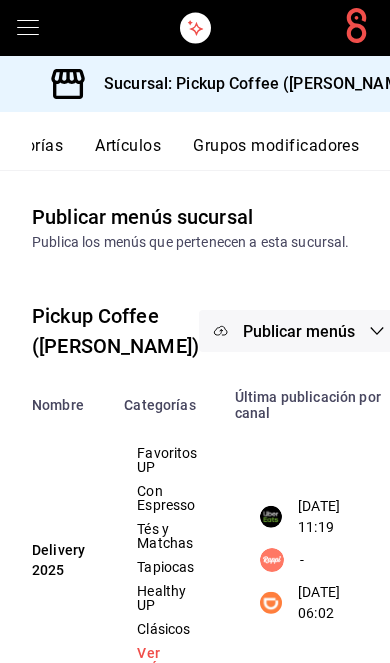 scroll, scrollTop: 0, scrollLeft: 302, axis: horizontal 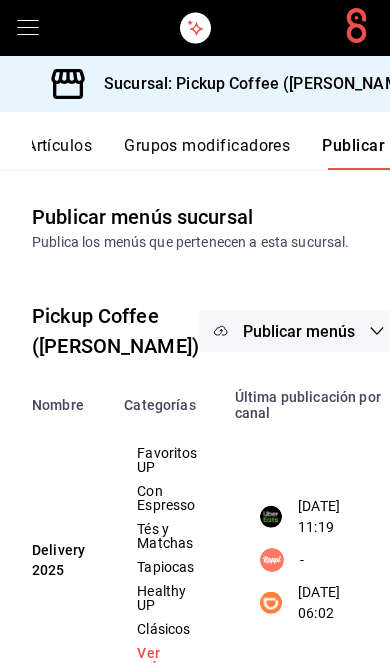 click on "Publicar menús" at bounding box center [299, 331] 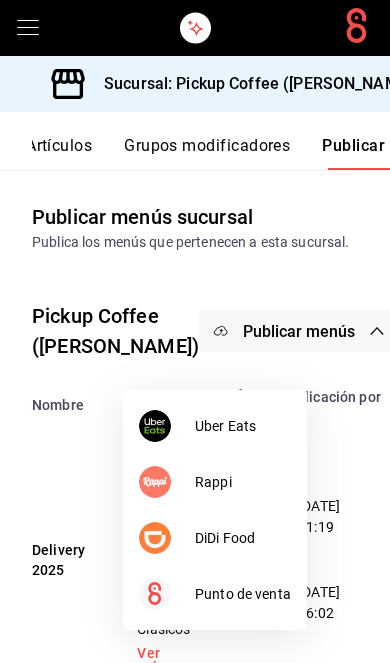 click on "DiDi Food" at bounding box center (215, 538) 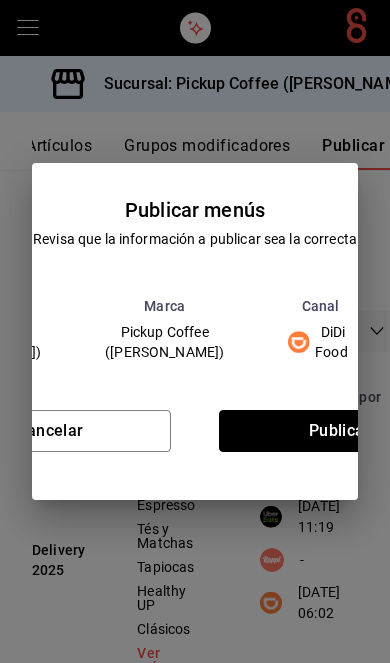 click on "Publicar" at bounding box center (340, 431) 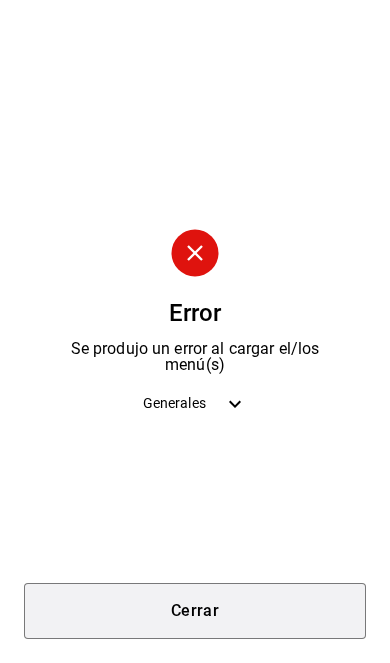 click on "Cerrar" at bounding box center (195, 611) 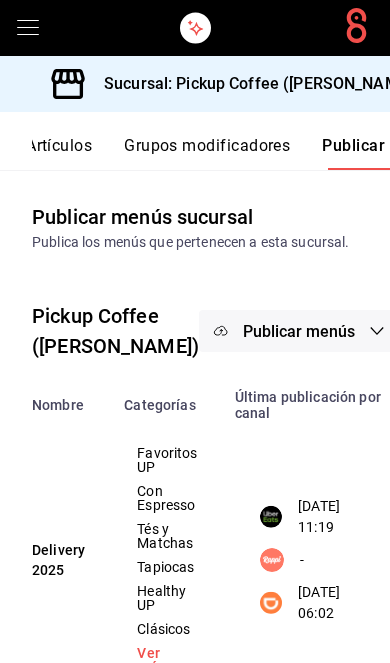 click on "Publicar menús" at bounding box center (299, 331) 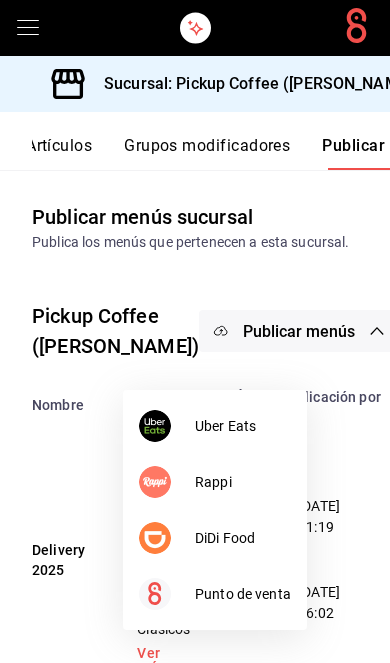 click on "Uber Eats" at bounding box center (243, 426) 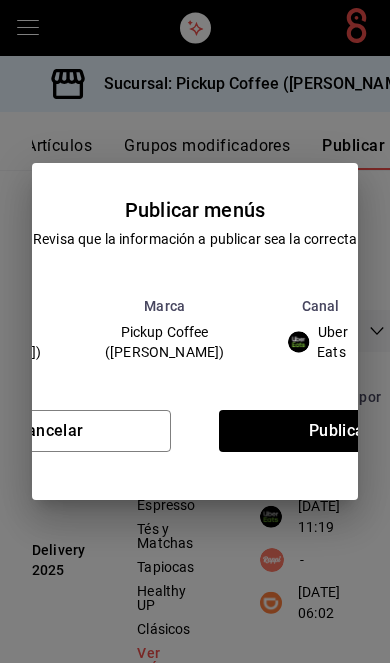 click on "Cancelar Publicar" at bounding box center (195, 439) 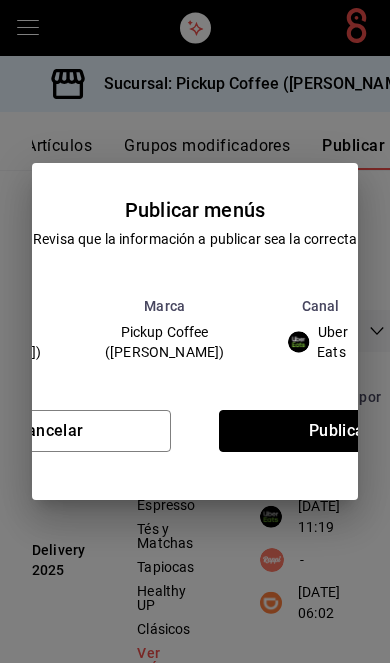 click on "Publicar" at bounding box center [340, 431] 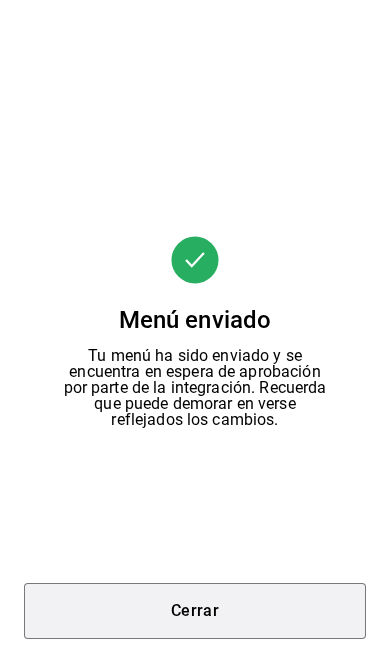 click on "Cerrar" at bounding box center [195, 611] 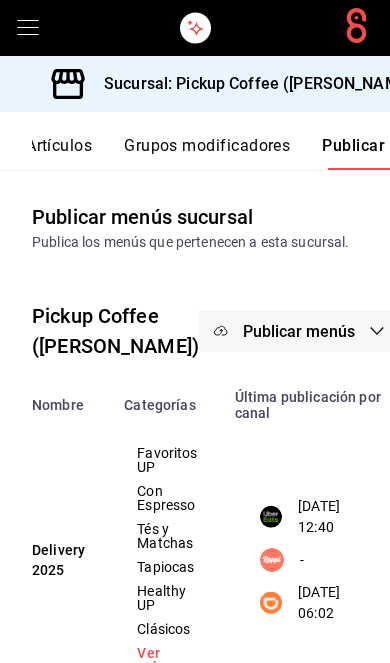 click on "Sucursal: Pickup Coffee ([PERSON_NAME])" at bounding box center [253, 84] 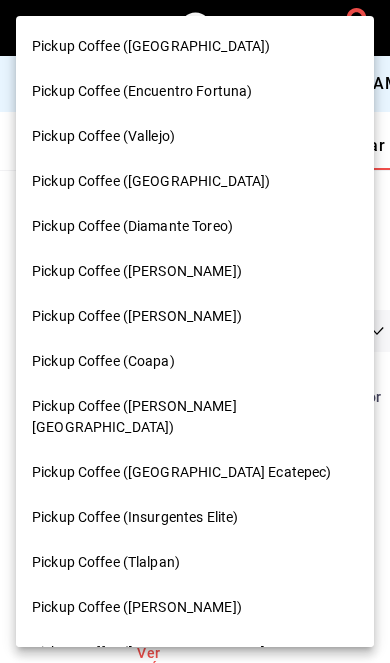 scroll, scrollTop: 0, scrollLeft: 0, axis: both 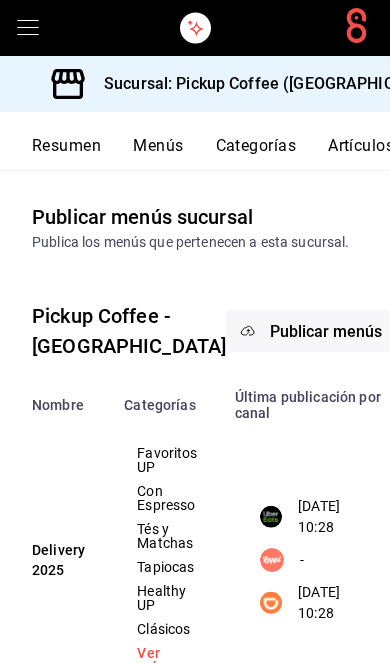 click on "Resumen" at bounding box center [66, 153] 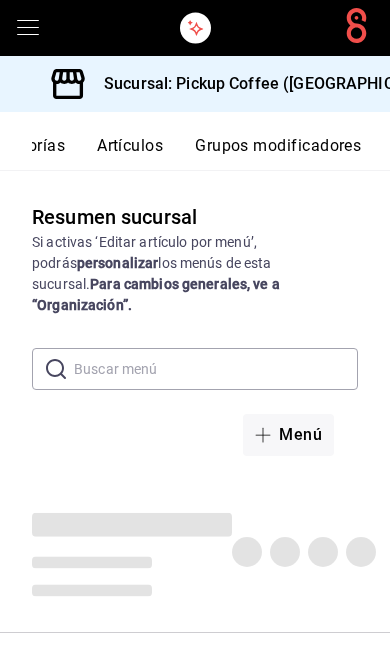 scroll, scrollTop: 0, scrollLeft: 0, axis: both 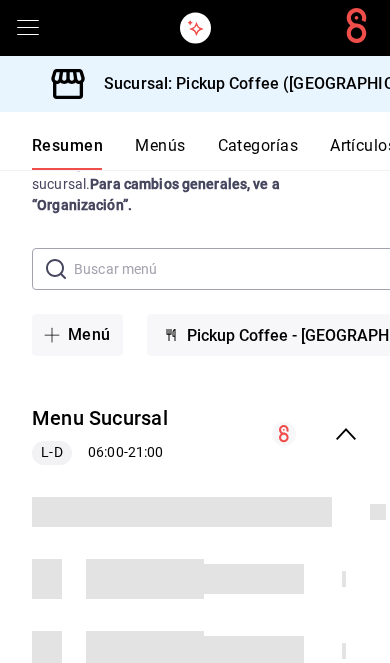 click 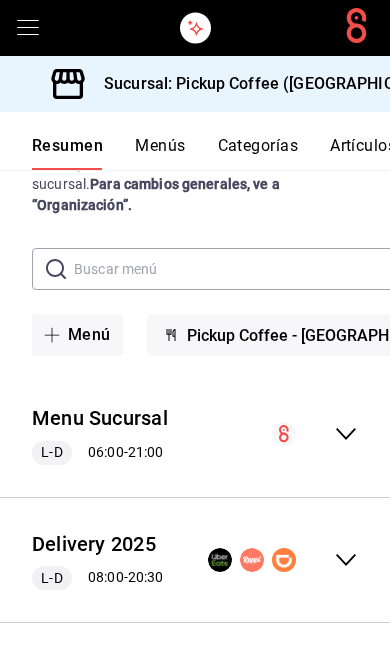 scroll, scrollTop: 0, scrollLeft: 0, axis: both 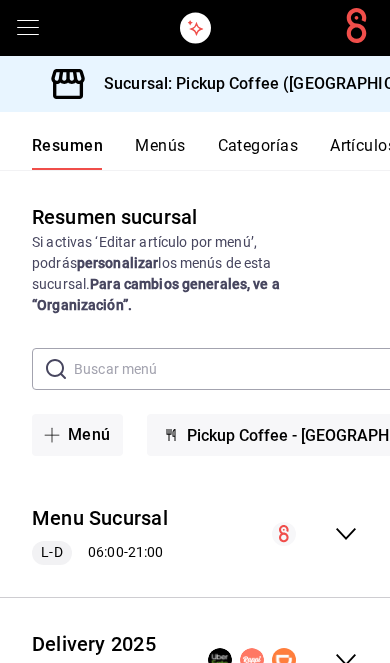 click 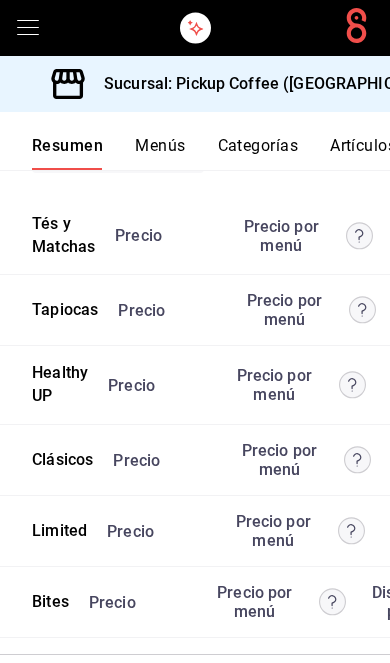 scroll, scrollTop: 5455, scrollLeft: 0, axis: vertical 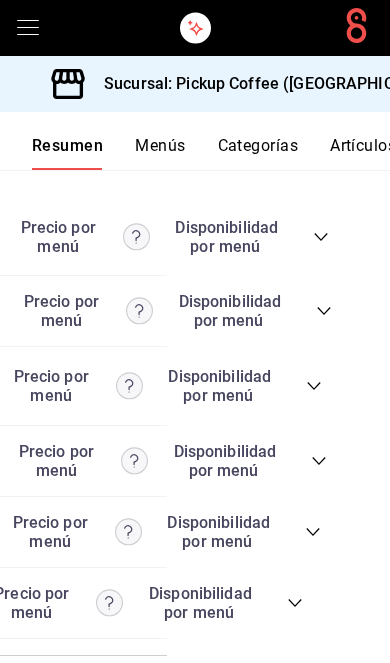 click 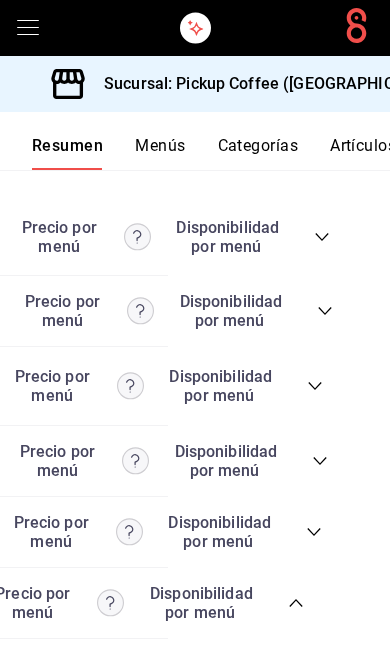 scroll, scrollTop: 5758, scrollLeft: 0, axis: vertical 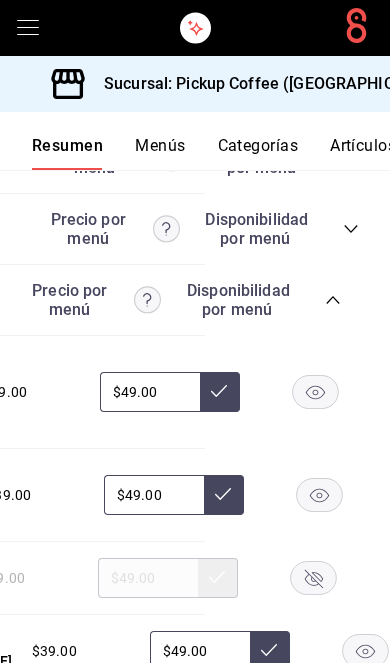 click 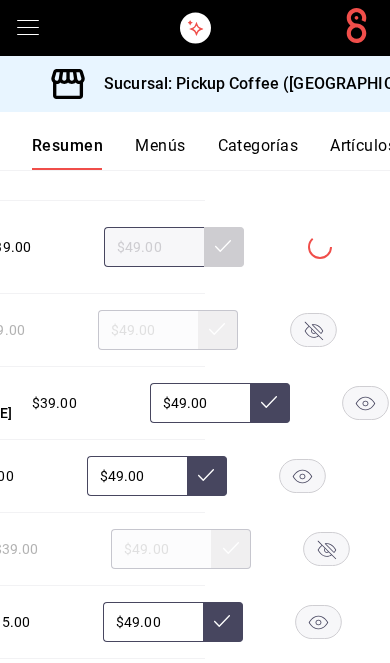 scroll, scrollTop: 6114, scrollLeft: 0, axis: vertical 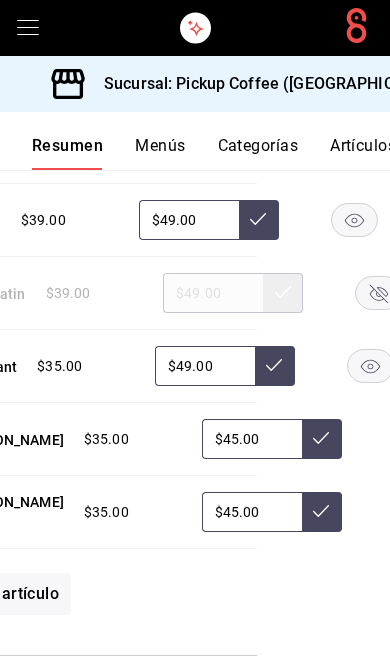 click 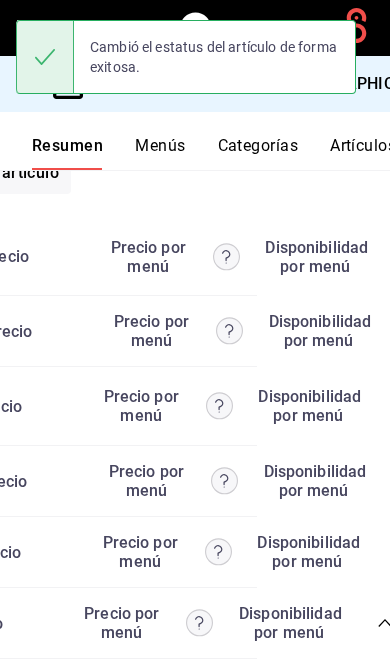 scroll, scrollTop: 5432, scrollLeft: 0, axis: vertical 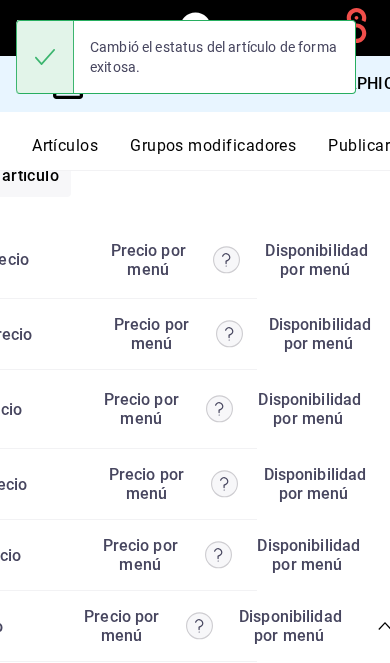 click on "Publicar" at bounding box center (359, 153) 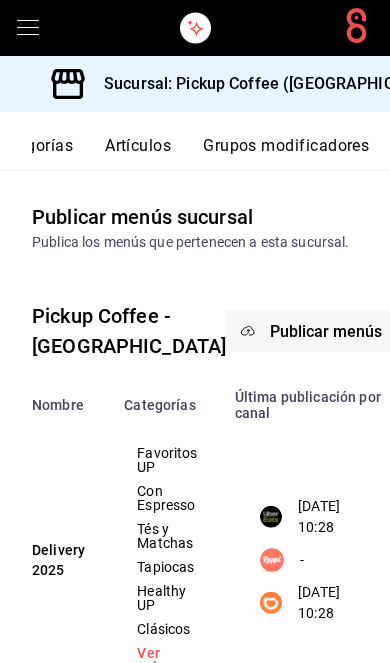scroll, scrollTop: 0, scrollLeft: 302, axis: horizontal 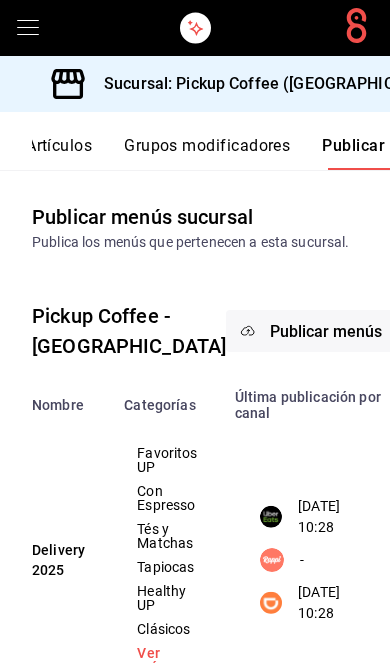 click on "Publicar menús" at bounding box center [326, 331] 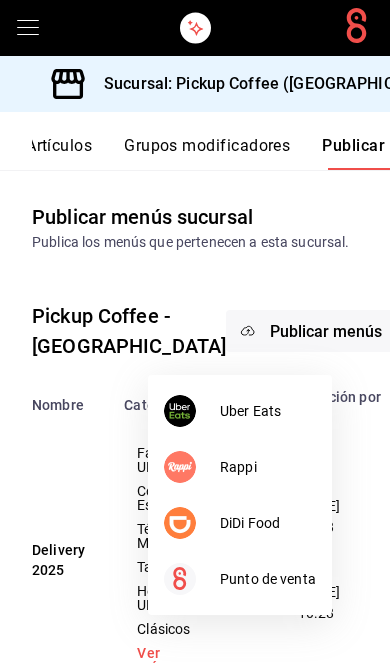 click on "DiDi Food" at bounding box center [268, 523] 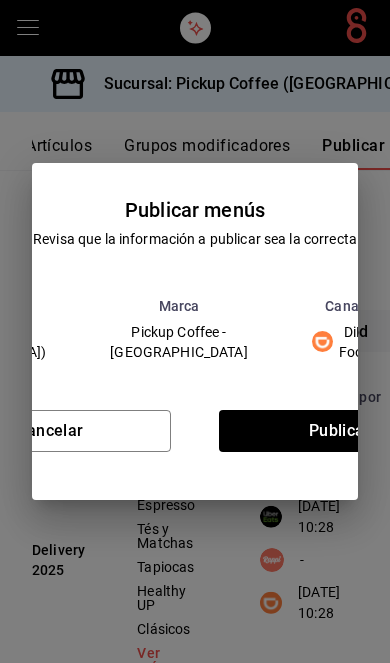 click on "Publicar" at bounding box center [340, 431] 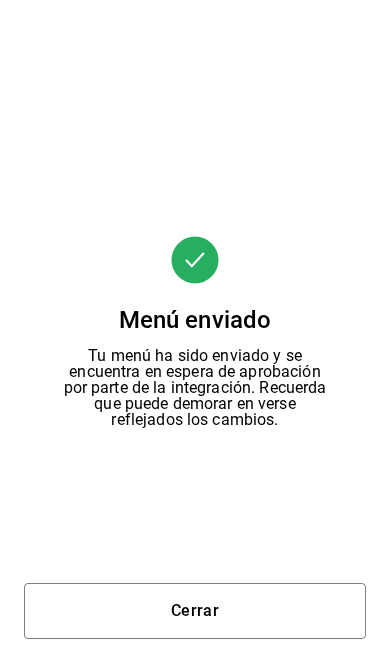 click on "Cerrar" at bounding box center (195, 611) 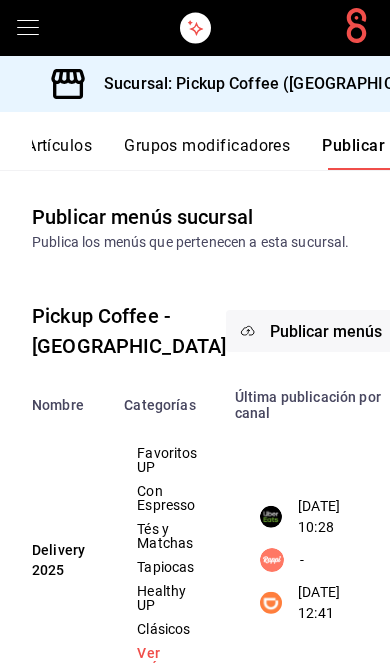click 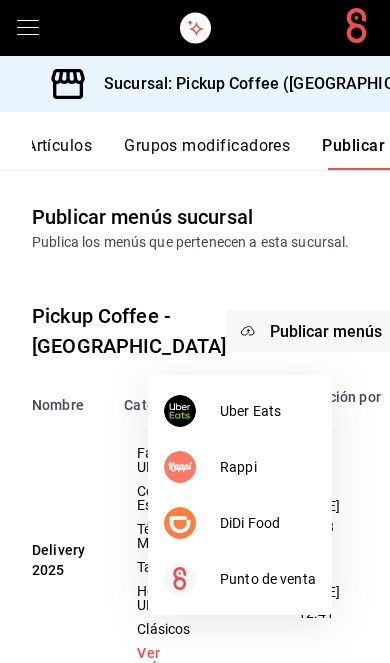click on "Uber Eats" at bounding box center (240, 411) 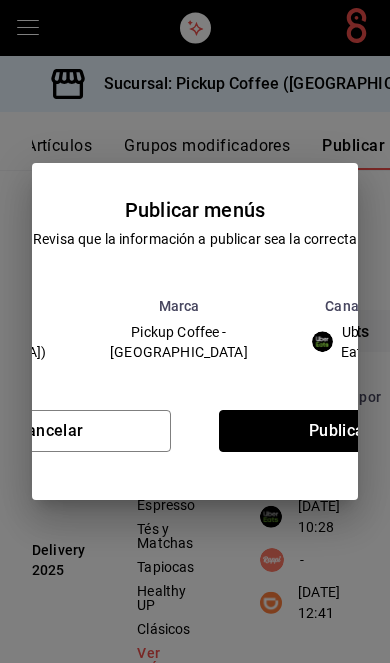 click on "Publicar" at bounding box center (340, 431) 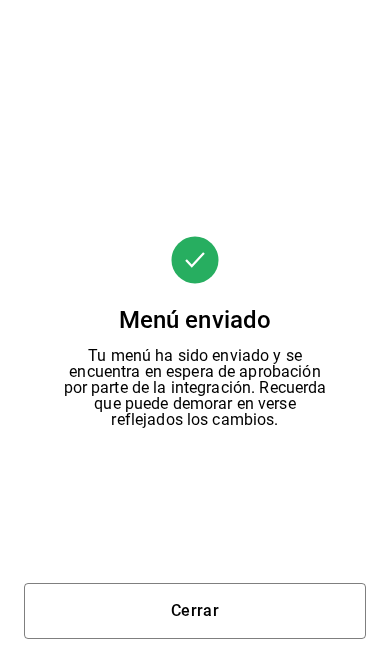 click on "Cerrar" at bounding box center (195, 611) 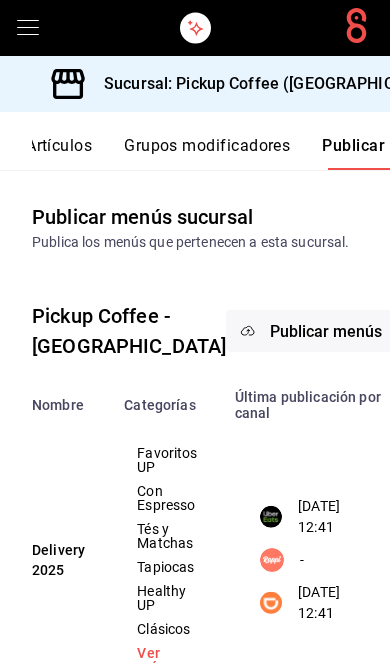 click on "Sucursal: Pickup Coffee ([GEOGRAPHIC_DATA])" at bounding box center (270, 84) 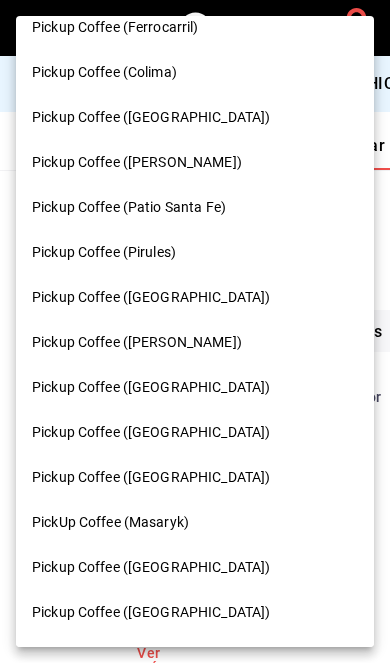 scroll, scrollTop: 1005, scrollLeft: 0, axis: vertical 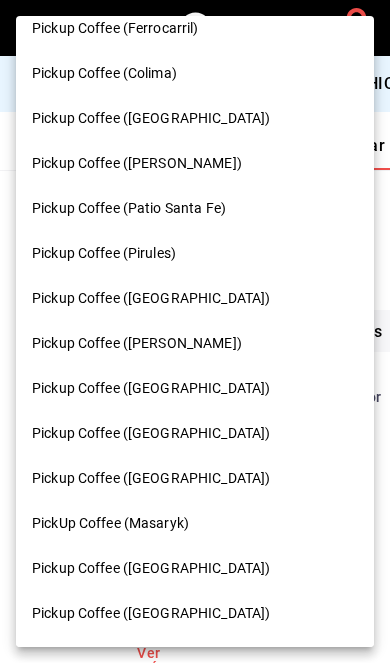 click on "PickUp Coffee (Masaryk)" at bounding box center (110, 523) 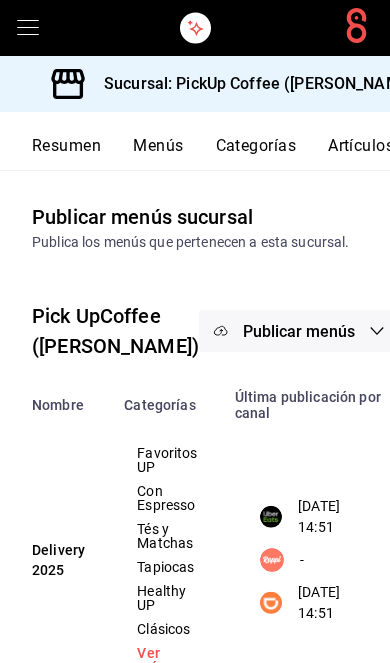 scroll, scrollTop: 0, scrollLeft: 0, axis: both 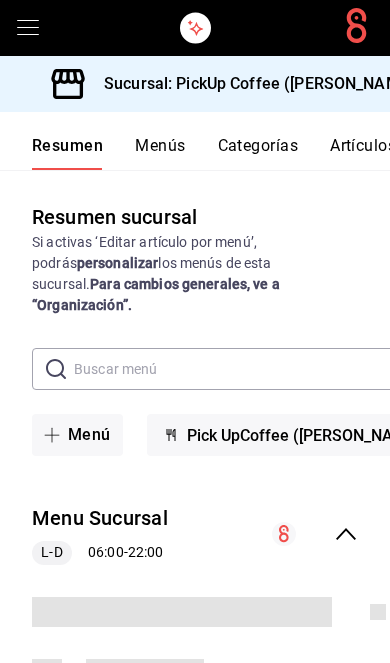 click 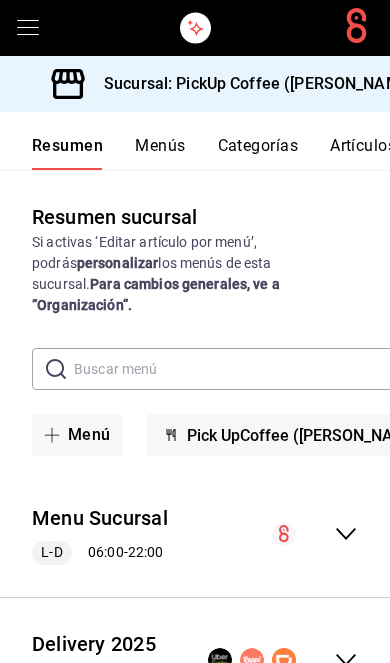 click at bounding box center [283, 660] 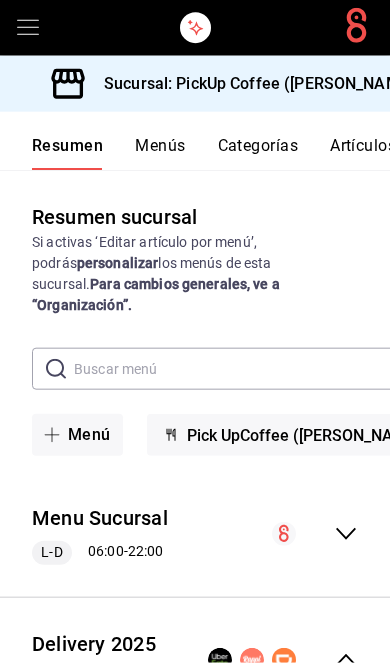 scroll, scrollTop: 82, scrollLeft: 0, axis: vertical 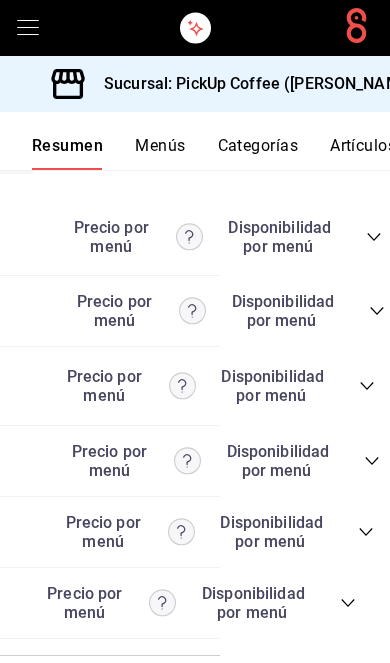 click 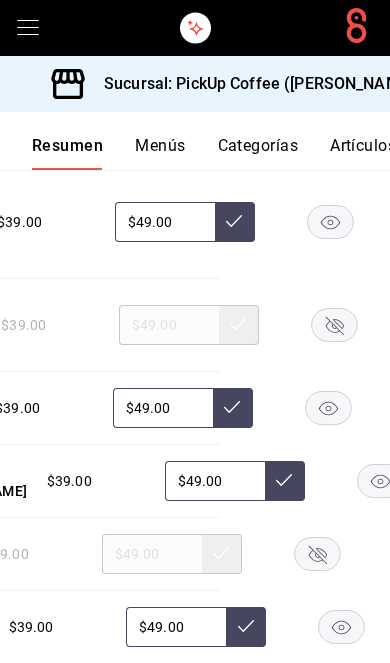 scroll, scrollTop: 5930, scrollLeft: 0, axis: vertical 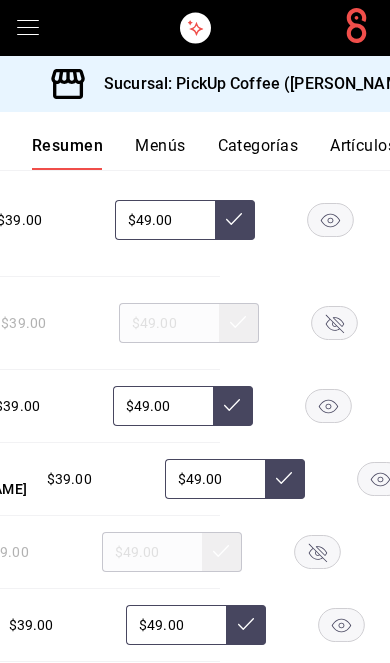 click 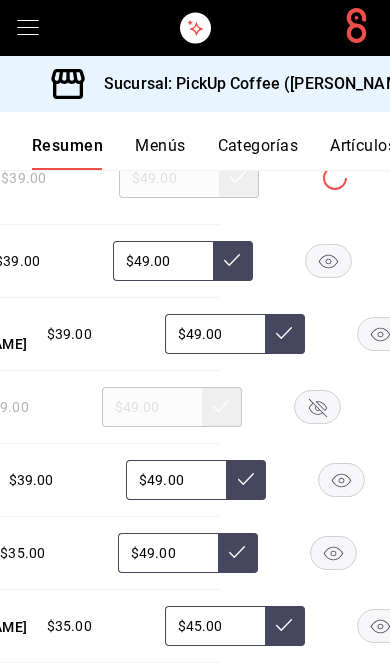 scroll, scrollTop: 6187, scrollLeft: 0, axis: vertical 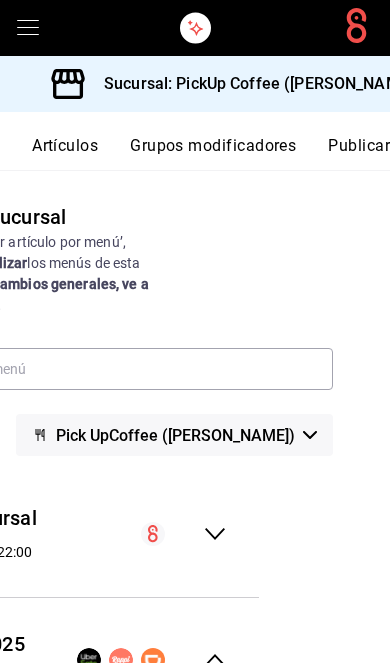 click on "Publicar" at bounding box center [359, 153] 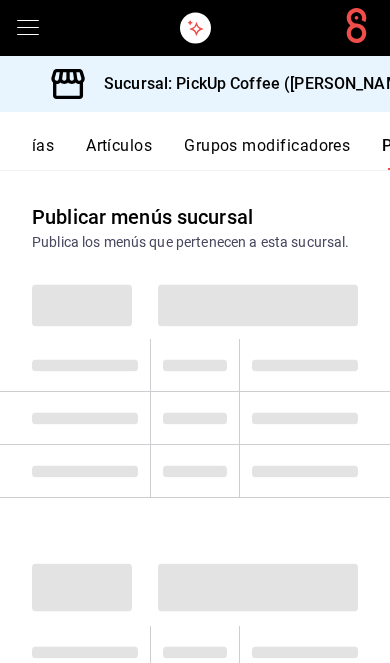 scroll, scrollTop: 0, scrollLeft: 302, axis: horizontal 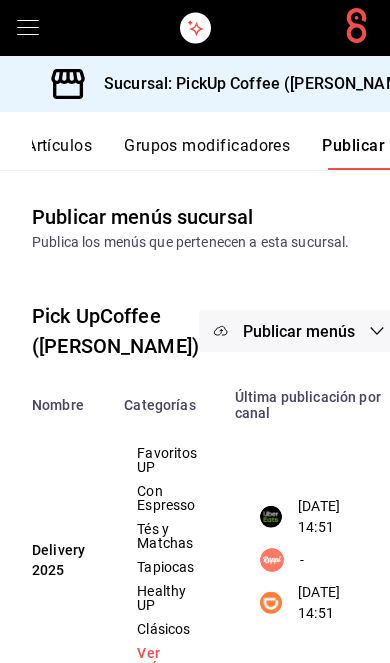 click on "Publicar menús" at bounding box center (299, 331) 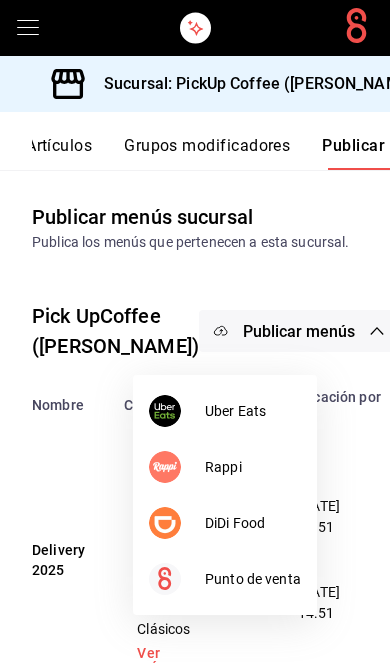 click on "DiDi Food" at bounding box center [253, 523] 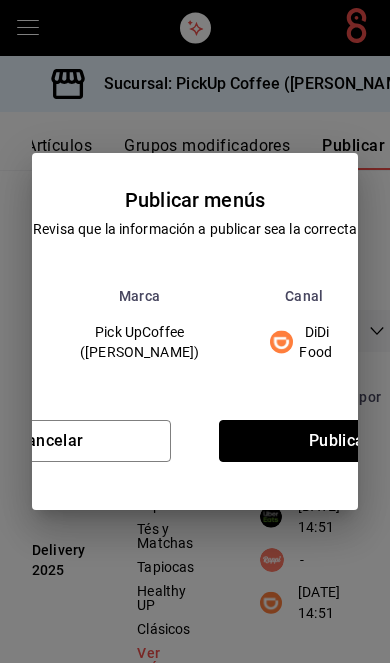 click on "Publicar" at bounding box center [340, 441] 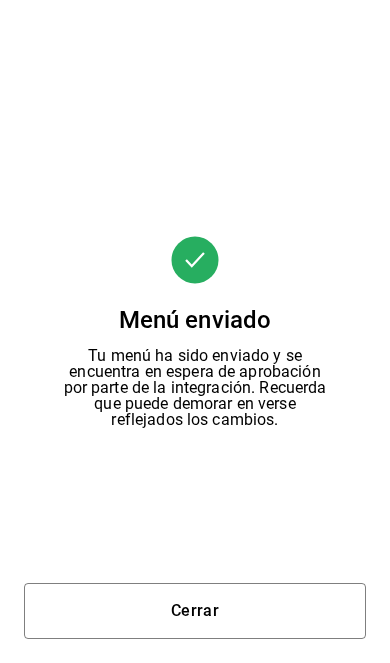 click on "Cerrar" at bounding box center [195, 611] 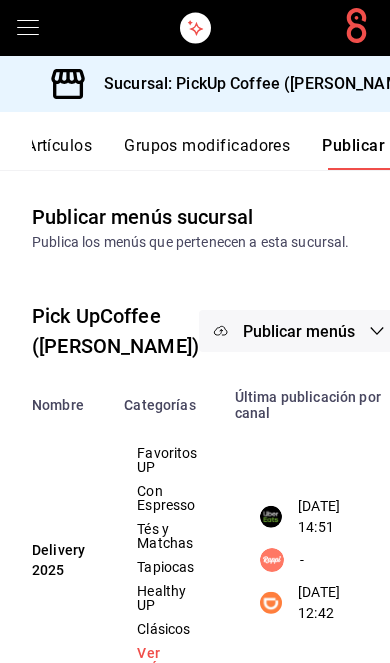 click on "Publicar menús" at bounding box center [299, 331] 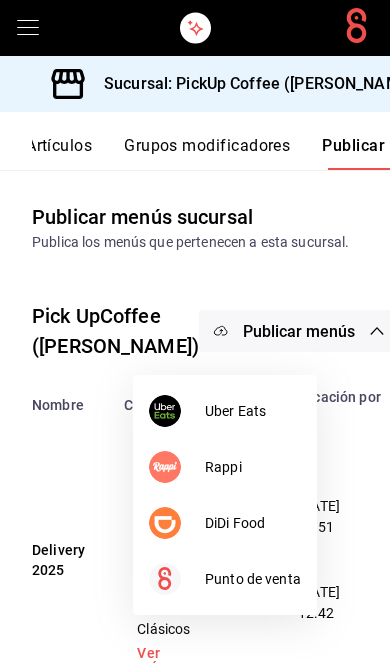 click on "Uber Eats" at bounding box center (253, 411) 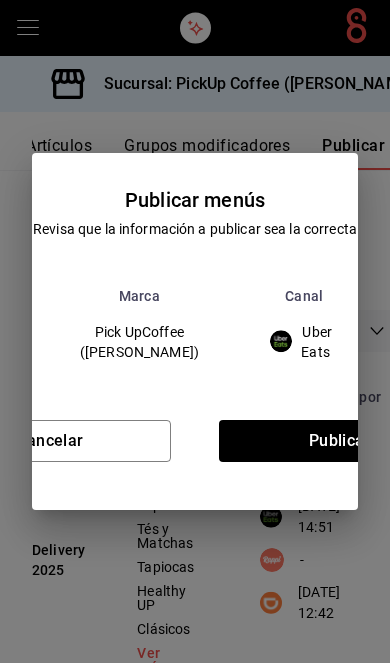 click on "Publicar" at bounding box center (340, 441) 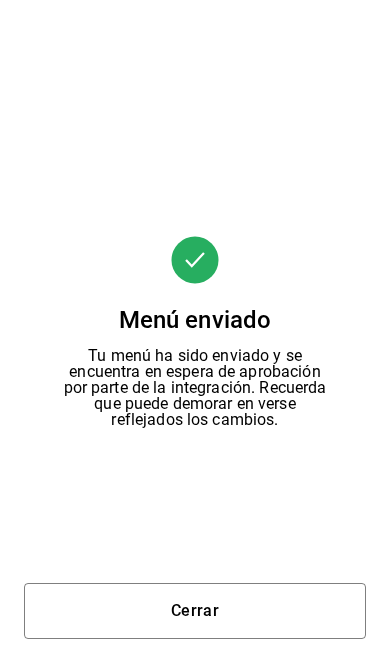 click on "Cerrar" at bounding box center [195, 611] 